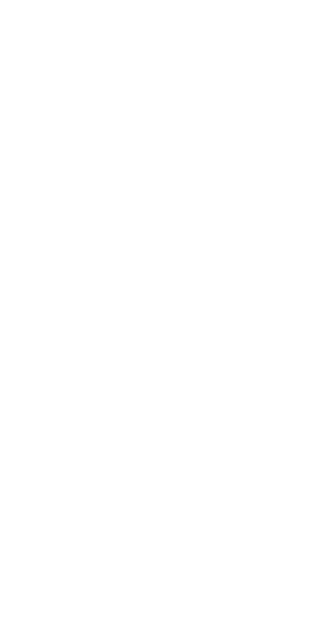 scroll, scrollTop: 0, scrollLeft: 0, axis: both 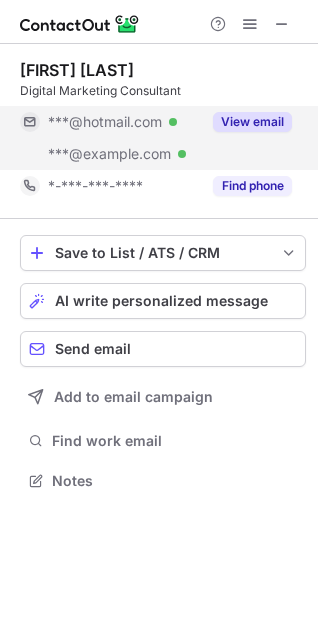 click on "***@hotmail.com" at bounding box center (105, 122) 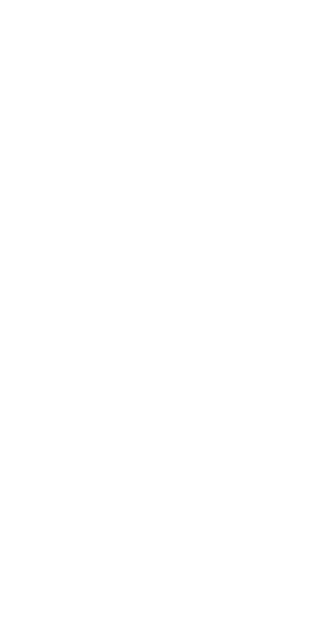 scroll, scrollTop: 0, scrollLeft: 0, axis: both 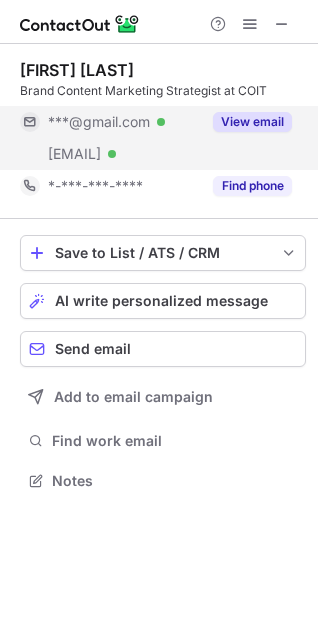click on "[EMAIL] Verified" at bounding box center (110, 154) 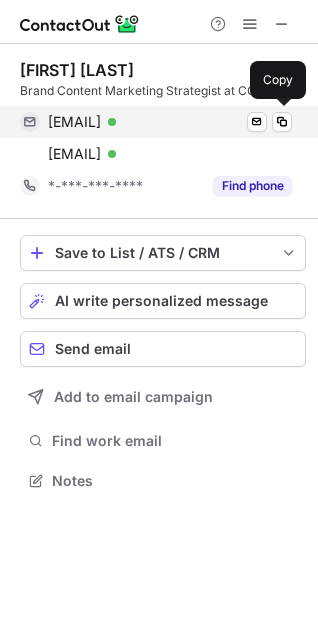 click on "renaetucker3@gmail.com" at bounding box center [74, 122] 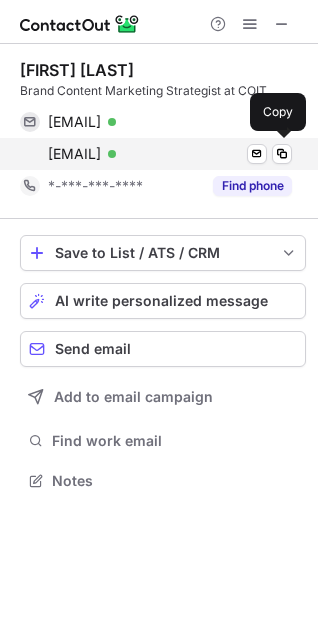 click on "renae.tucker@coit.com" at bounding box center [74, 154] 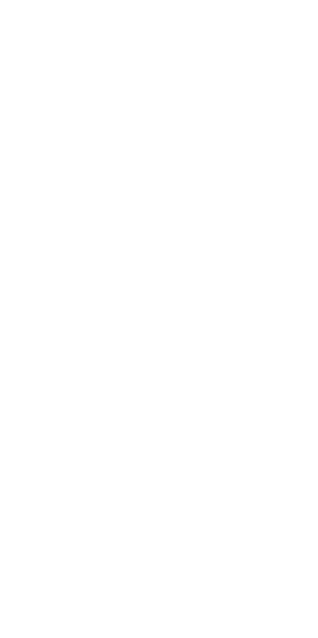 scroll, scrollTop: 0, scrollLeft: 0, axis: both 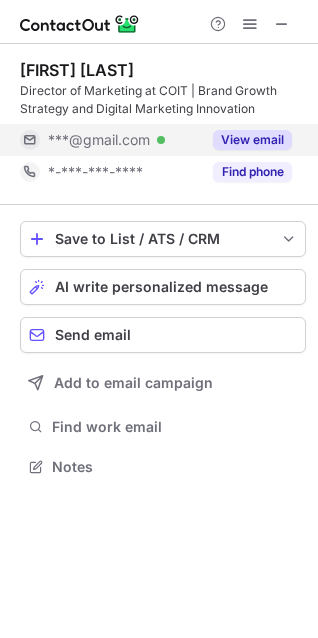 click on "***@gmail.com" at bounding box center [99, 140] 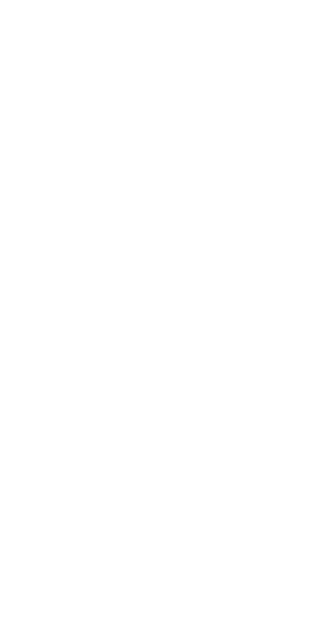 scroll, scrollTop: 0, scrollLeft: 0, axis: both 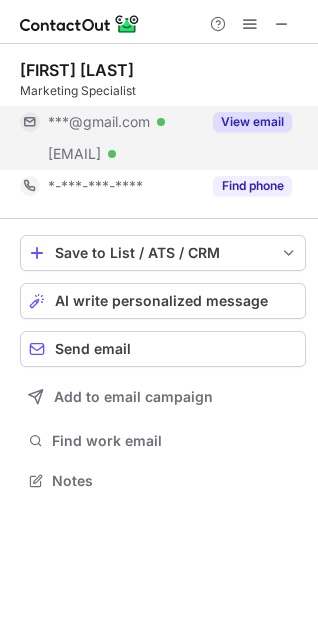 click on "***@gmail.com" at bounding box center (99, 122) 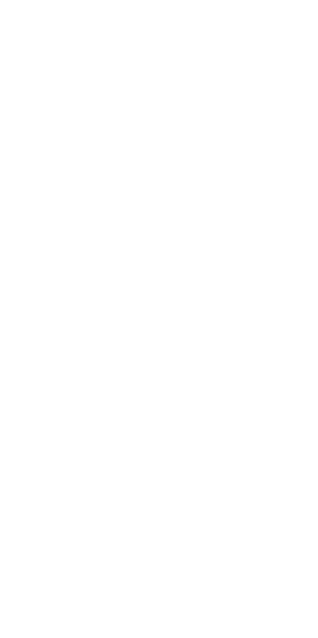 scroll, scrollTop: 0, scrollLeft: 0, axis: both 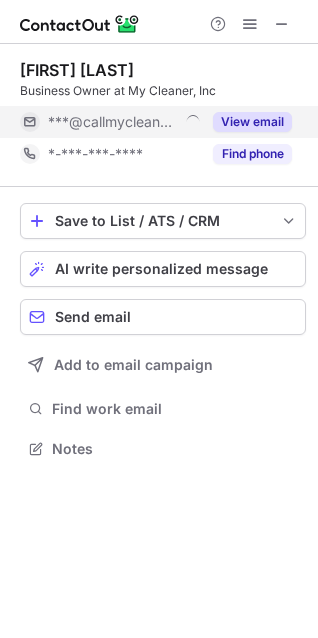 click on "***@callmycleaner.com" at bounding box center [113, 122] 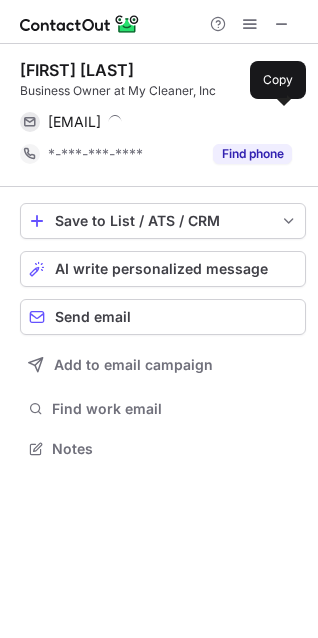 click on "edgardo@callmycleaner.com" at bounding box center [74, 122] 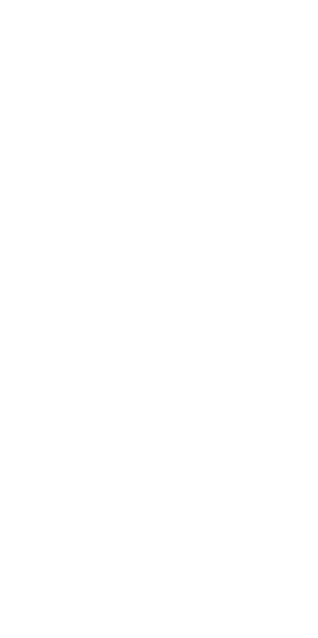 scroll, scrollTop: 0, scrollLeft: 0, axis: both 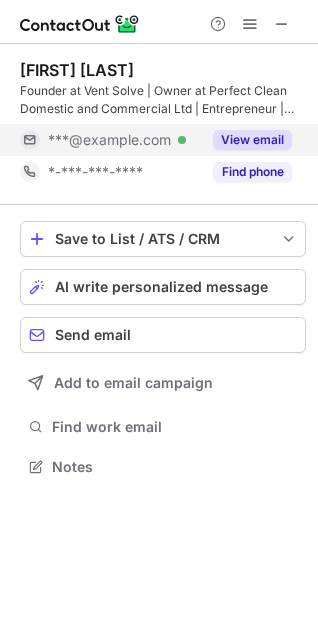 click on "***@perfectclean.ie" at bounding box center (109, 140) 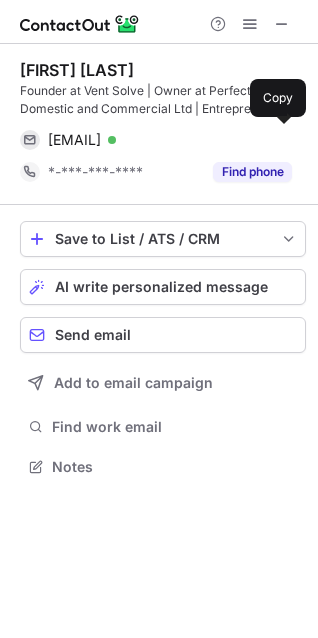 click on "lenard.nagy@perfectclean.ie" at bounding box center [74, 140] 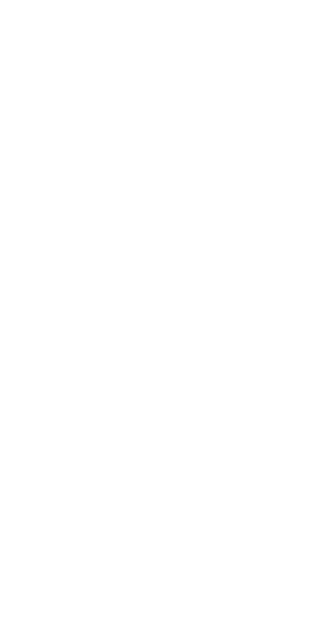 scroll, scrollTop: 0, scrollLeft: 0, axis: both 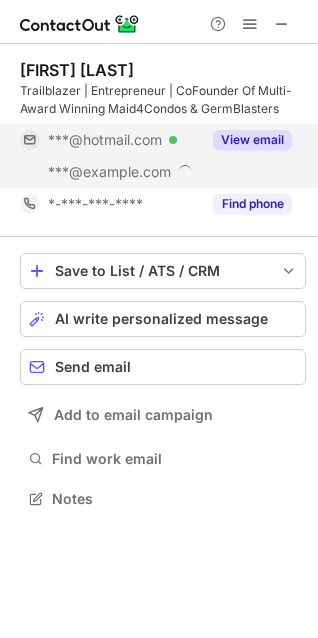 click on "***@example.com" at bounding box center [110, 172] 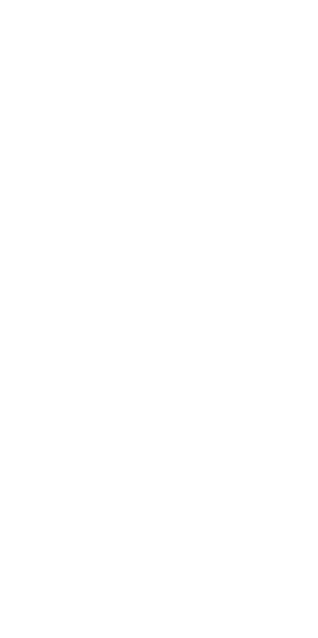 scroll, scrollTop: 0, scrollLeft: 0, axis: both 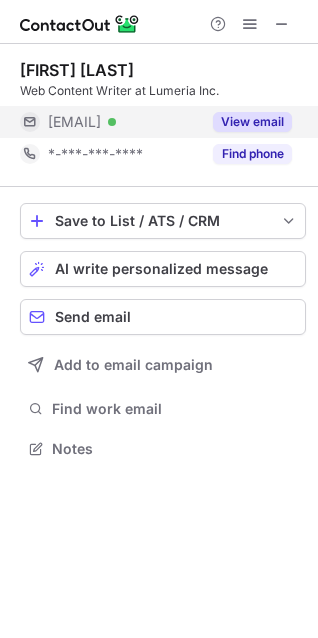 click on "***@outlook.com" at bounding box center [74, 122] 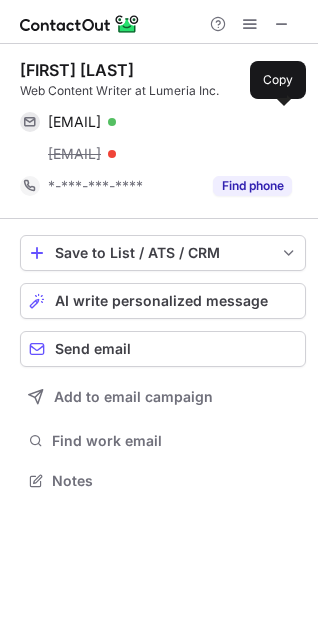 scroll, scrollTop: 10, scrollLeft: 10, axis: both 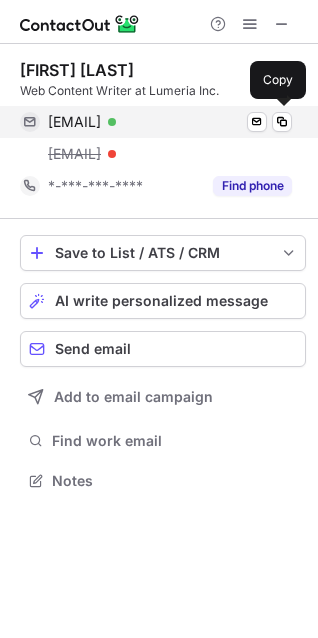 click on "savannah7x@outlook.com" at bounding box center (74, 122) 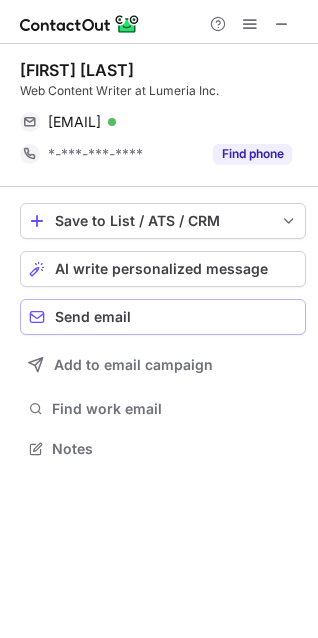 scroll, scrollTop: 435, scrollLeft: 318, axis: both 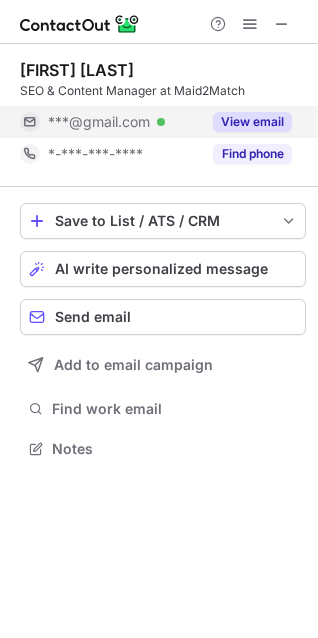 click on "***@gmail.com" at bounding box center [99, 122] 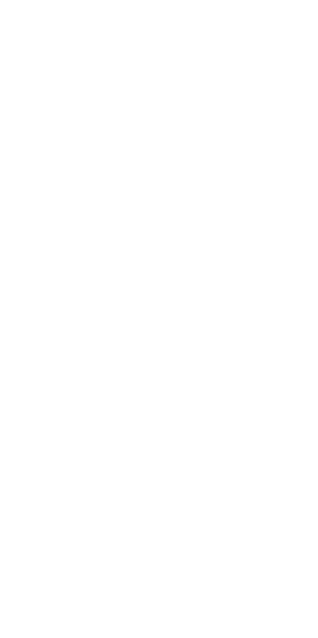 scroll, scrollTop: 0, scrollLeft: 0, axis: both 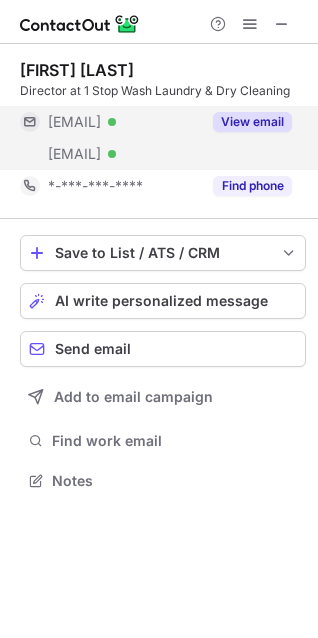 click on "***@hotmail.co.uk" at bounding box center (74, 122) 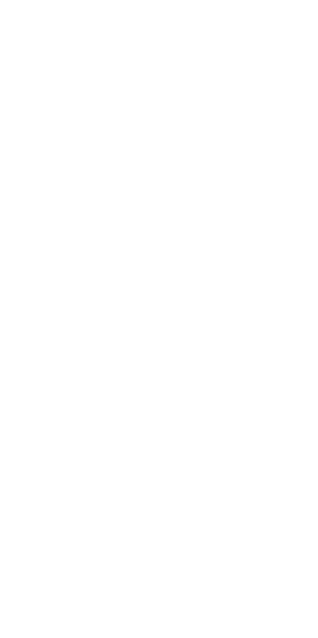 scroll, scrollTop: 0, scrollLeft: 0, axis: both 